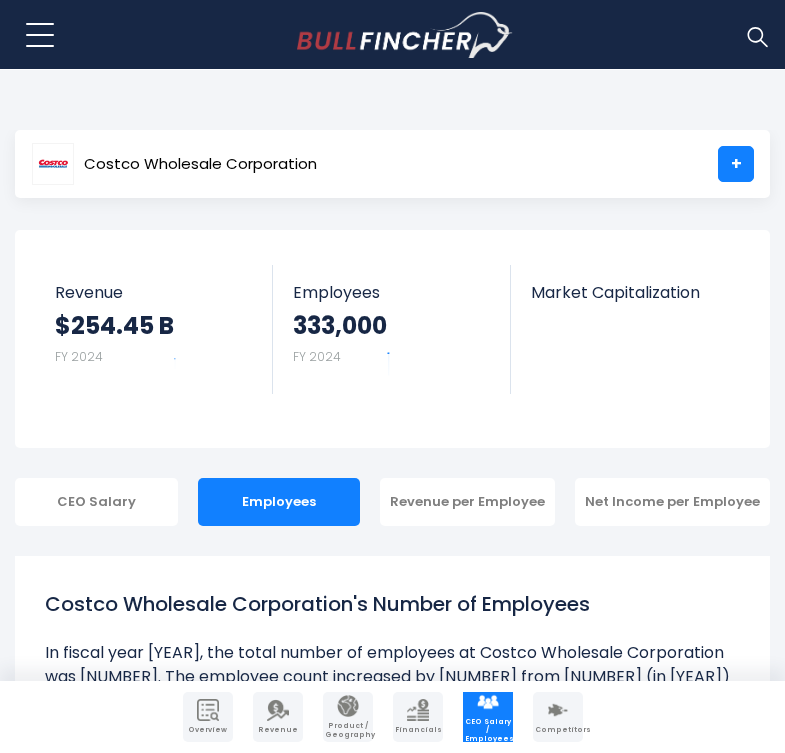 scroll, scrollTop: 0, scrollLeft: 0, axis: both 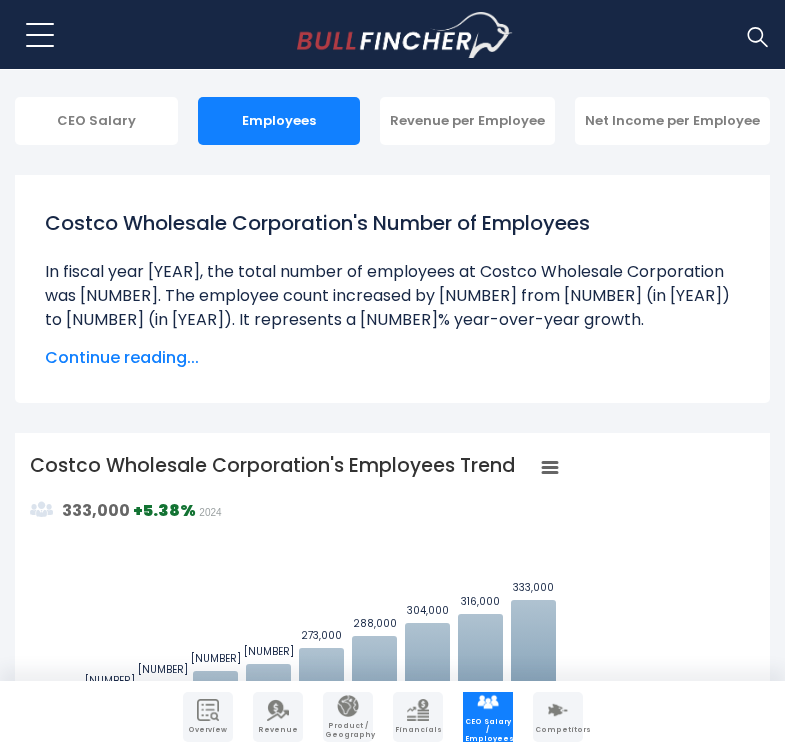 click on "Continue reading..." at bounding box center (392, 358) 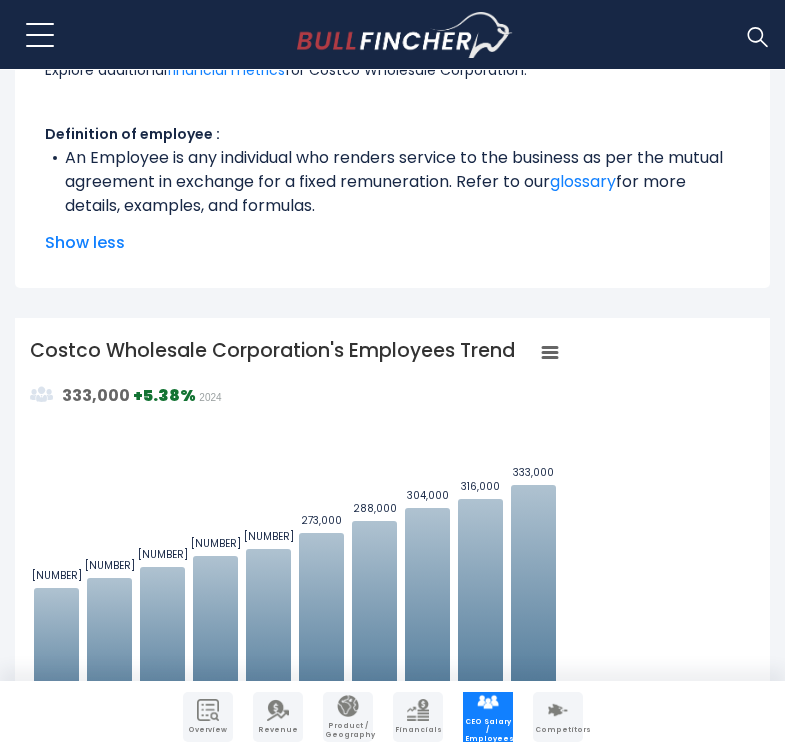 scroll, scrollTop: 828, scrollLeft: 0, axis: vertical 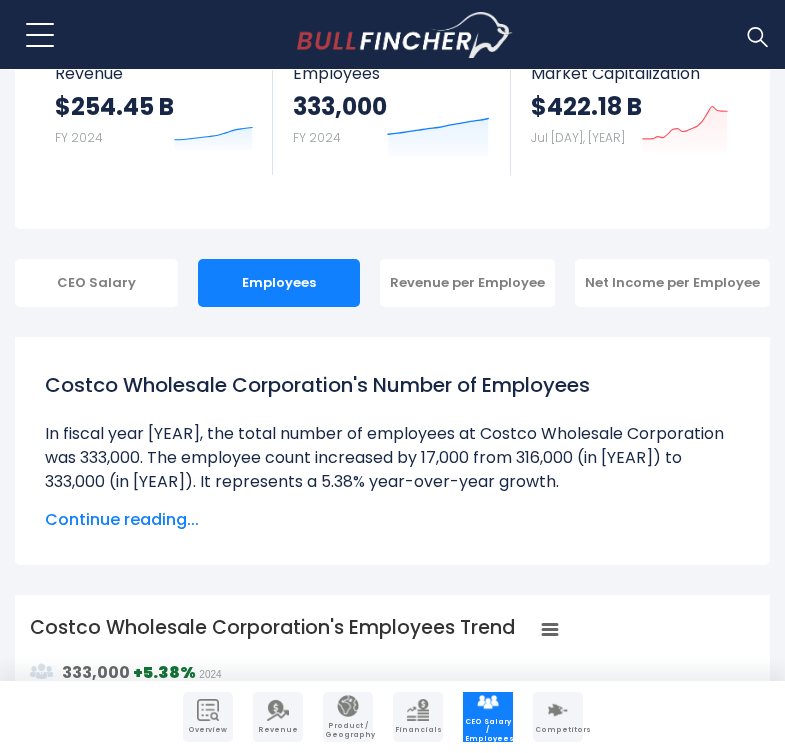 click on "Continue reading..." at bounding box center [392, 520] 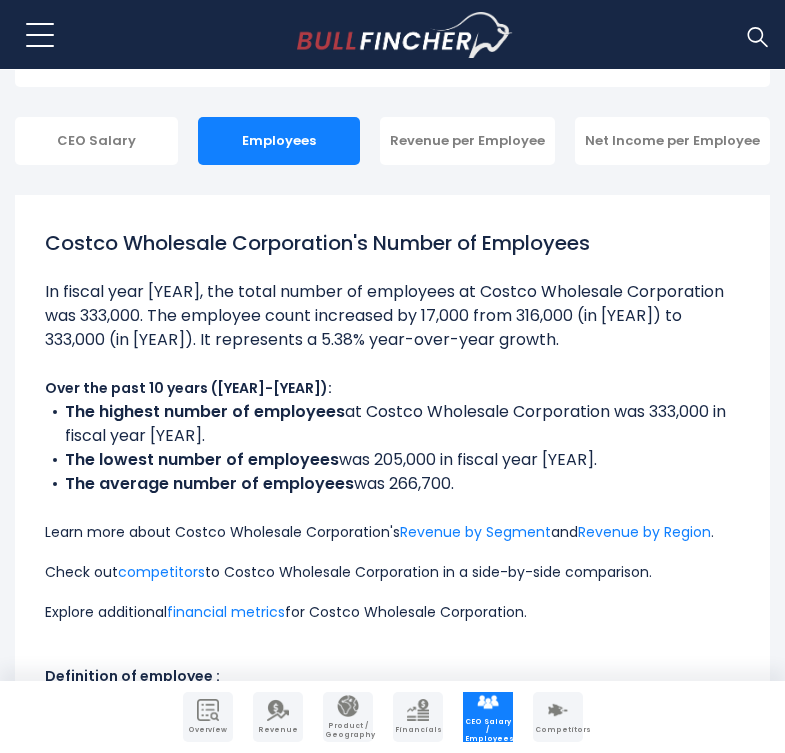 scroll, scrollTop: 356, scrollLeft: 0, axis: vertical 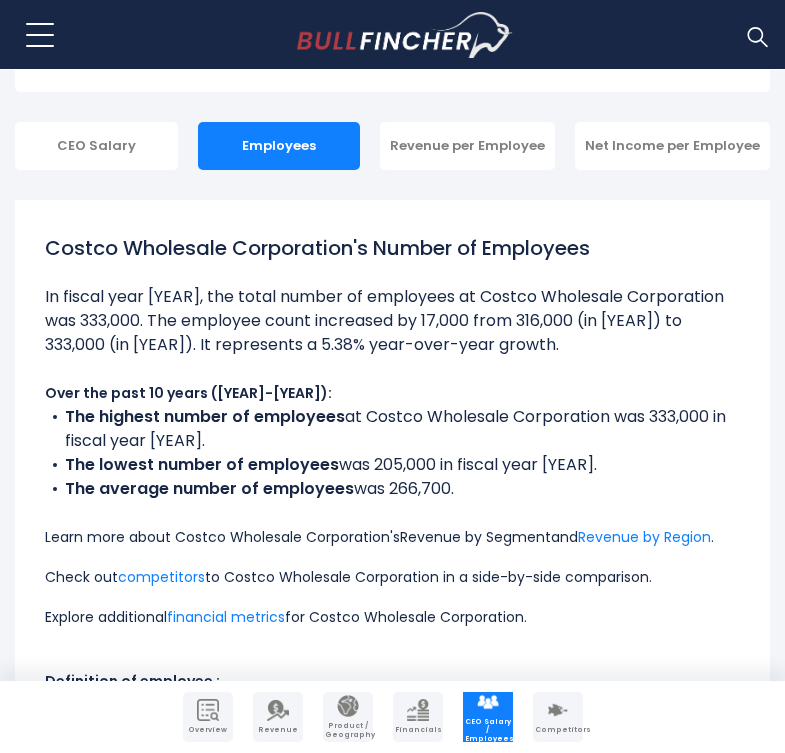click on "Revenue by Segment" at bounding box center (475, 537) 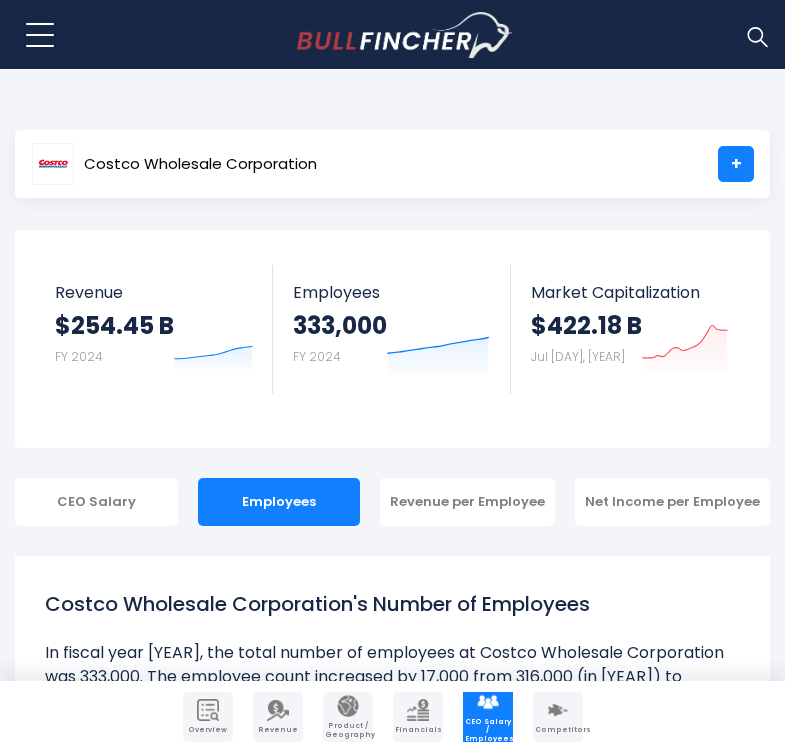 scroll, scrollTop: 0, scrollLeft: 0, axis: both 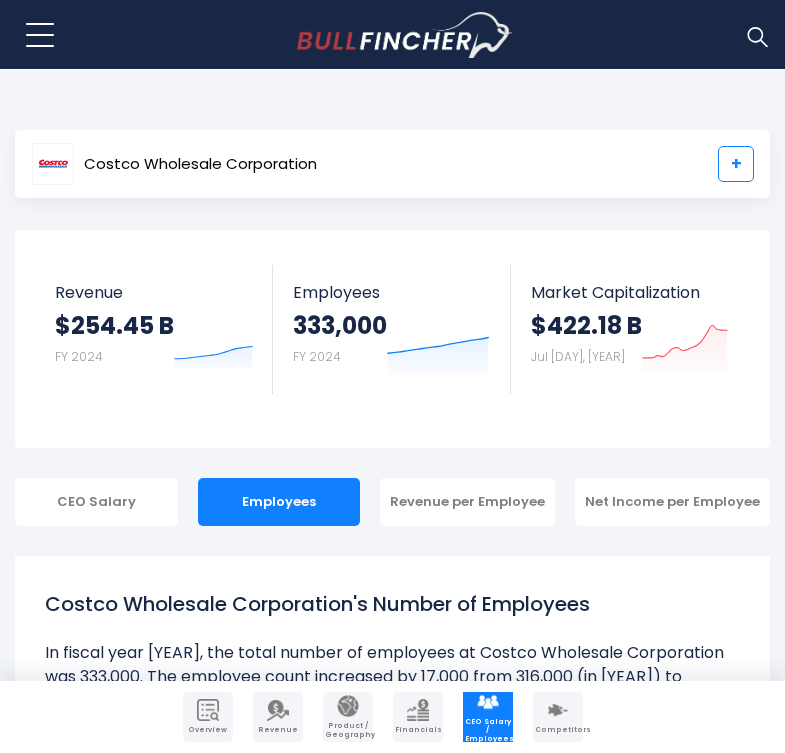 click on "+" at bounding box center (736, 164) 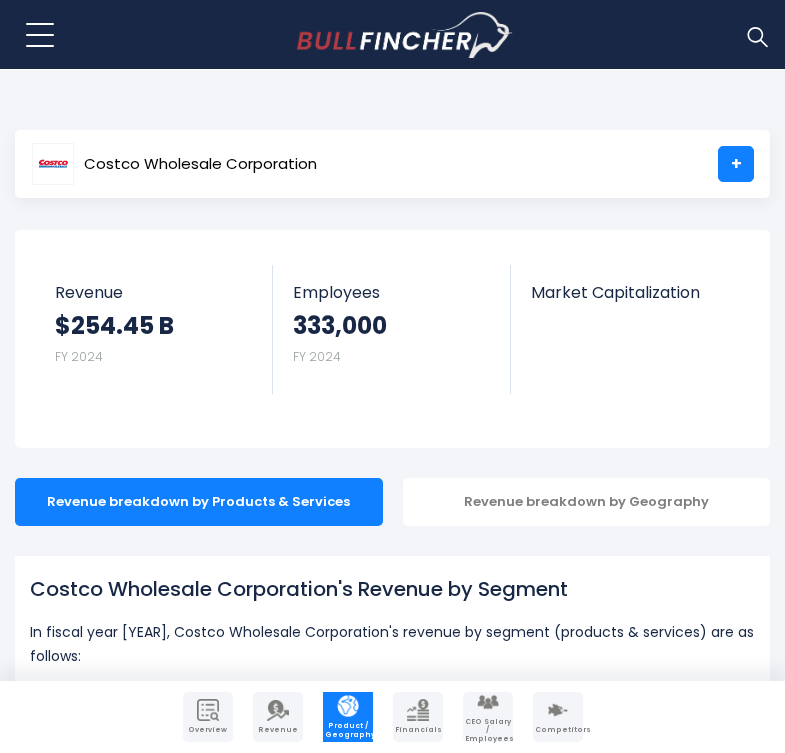 scroll, scrollTop: 0, scrollLeft: 0, axis: both 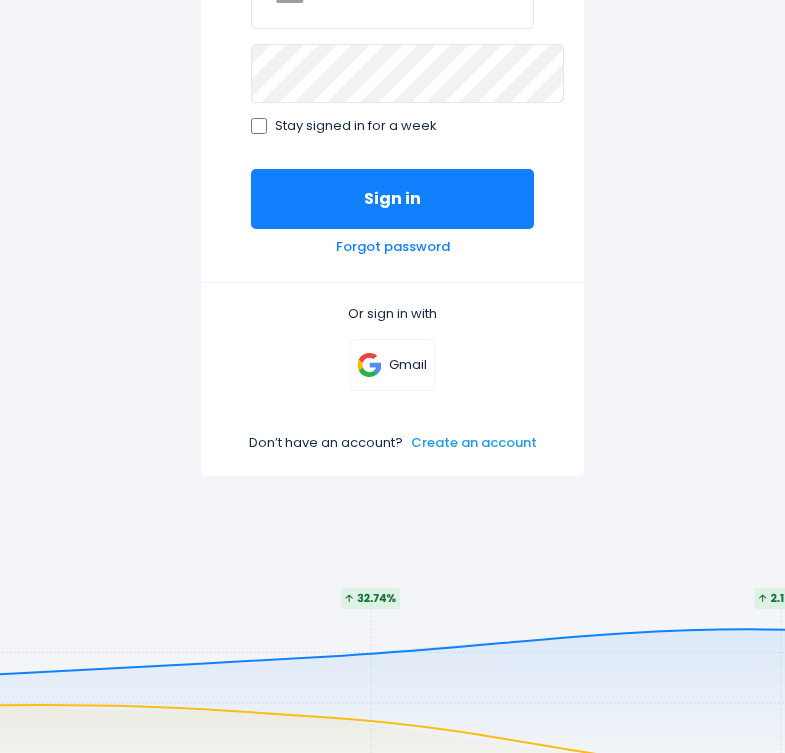 click on "Create an account" at bounding box center [474, 443] 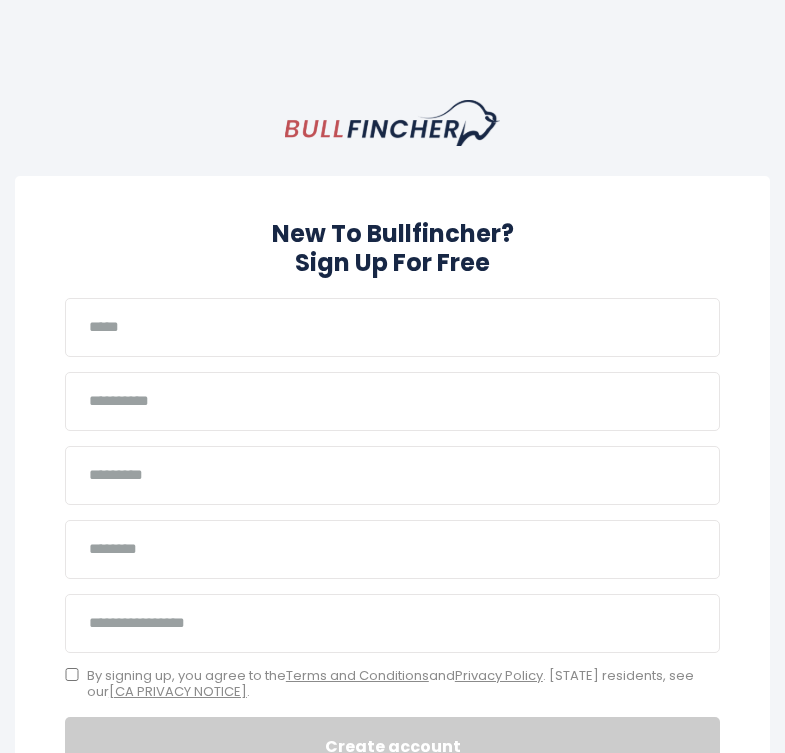 scroll, scrollTop: 0, scrollLeft: 0, axis: both 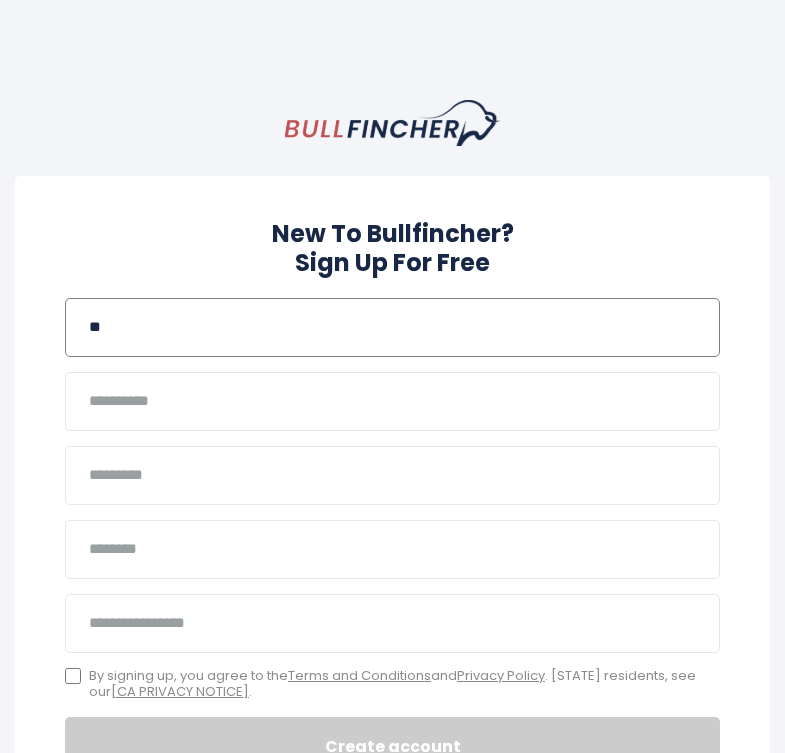 type on "*" 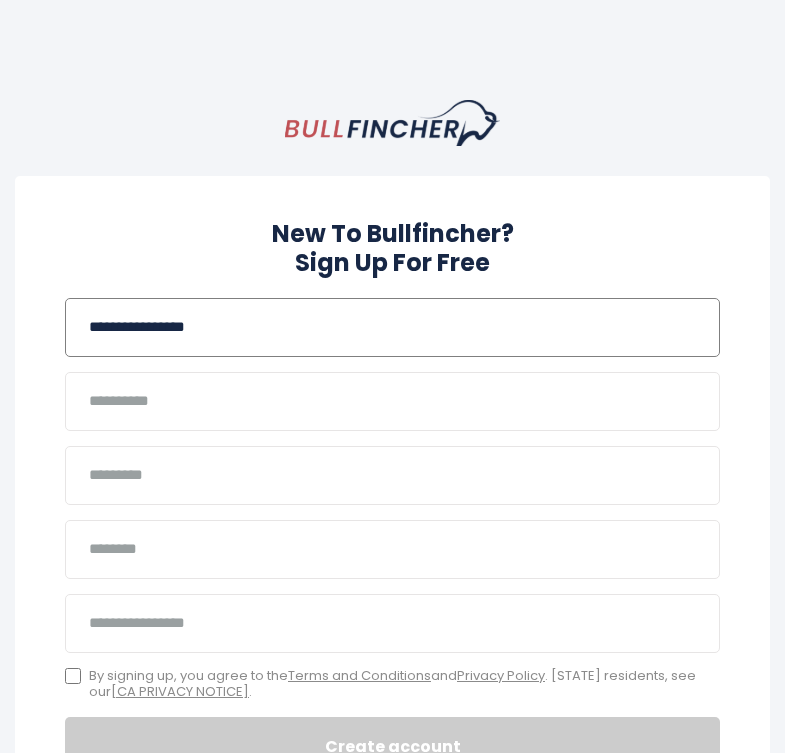 type on "**********" 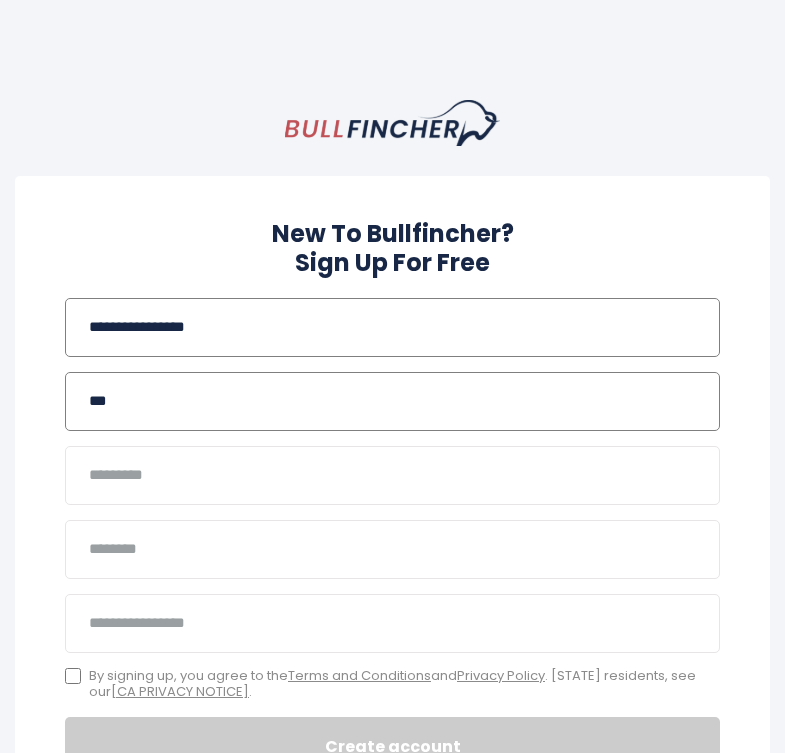 type on "***" 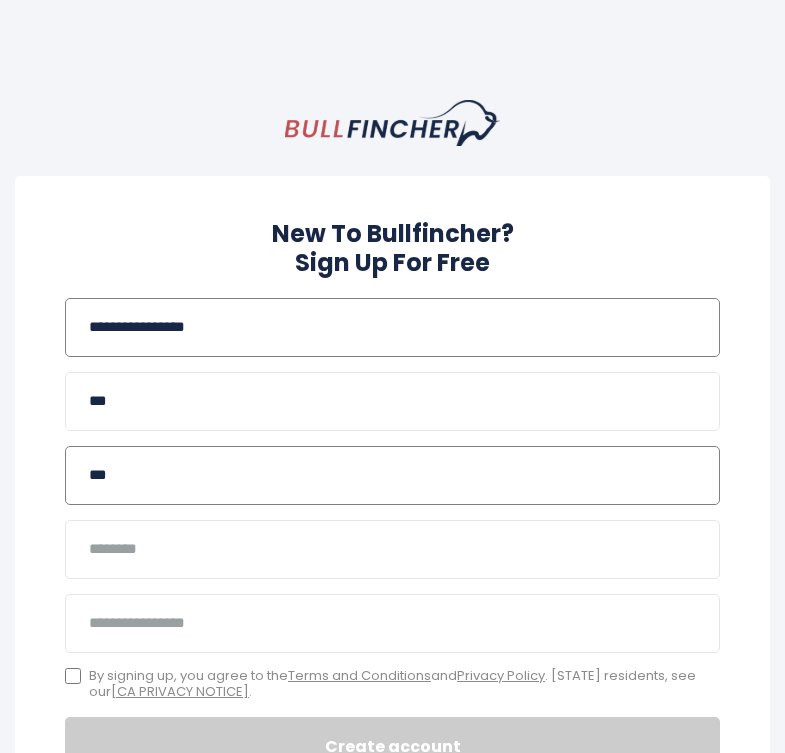 type on "***" 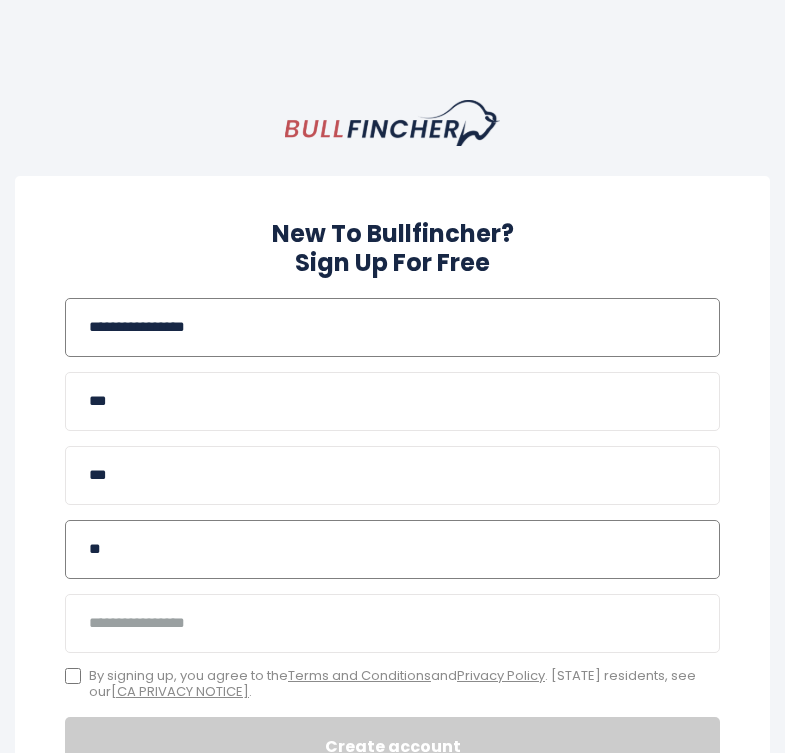 type on "*" 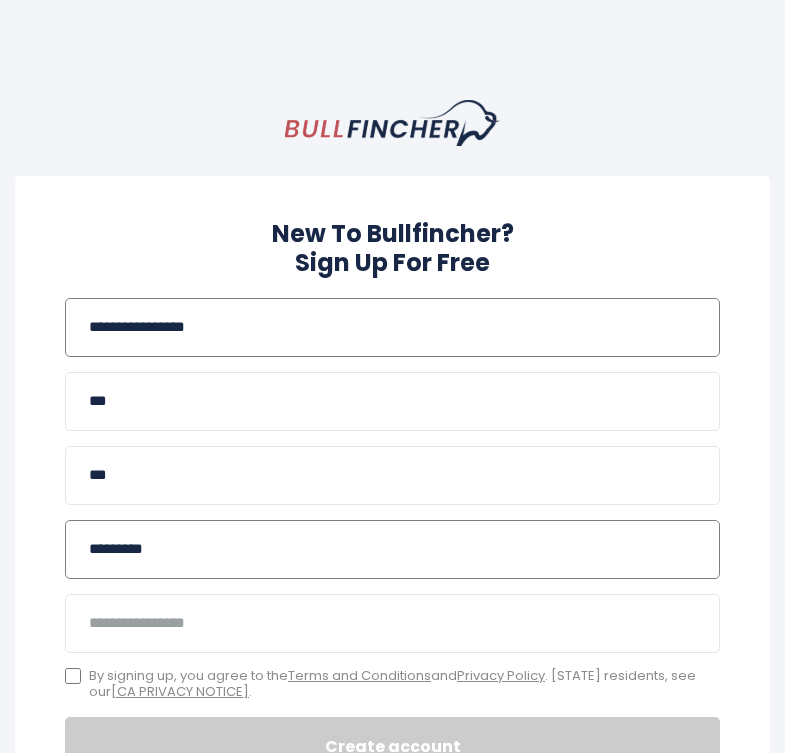 type on "**********" 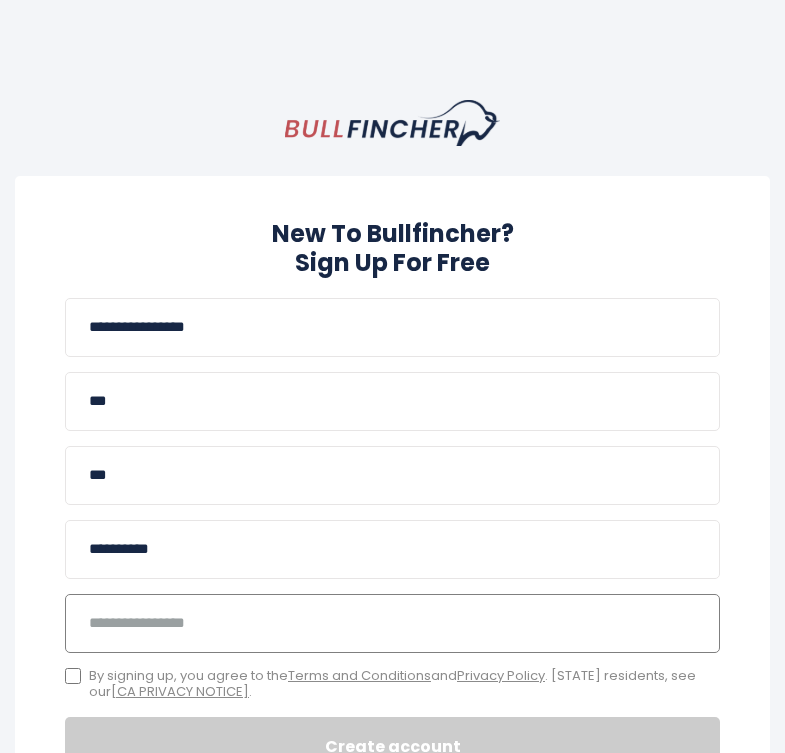 click at bounding box center [392, 623] 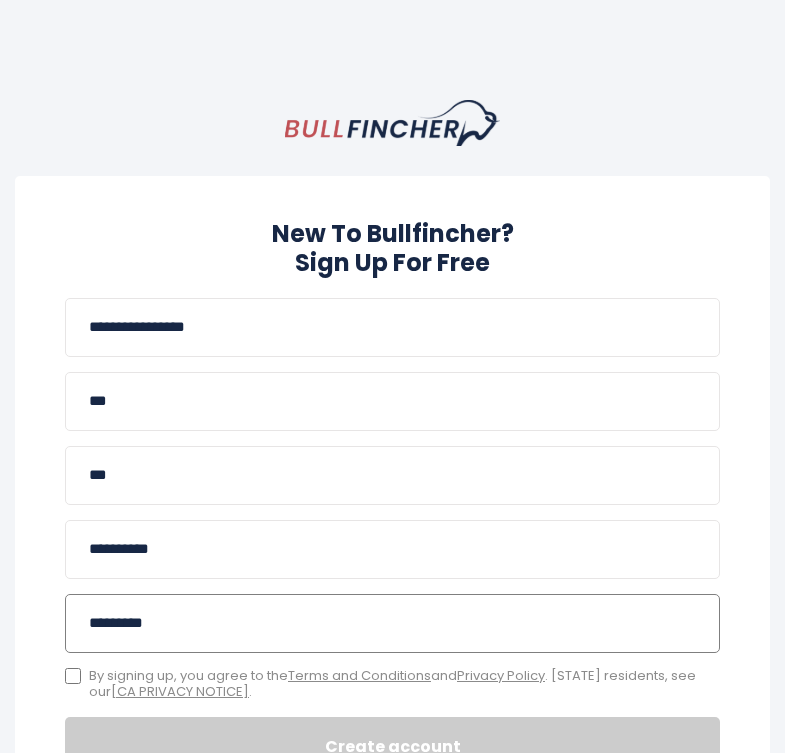 type on "**********" 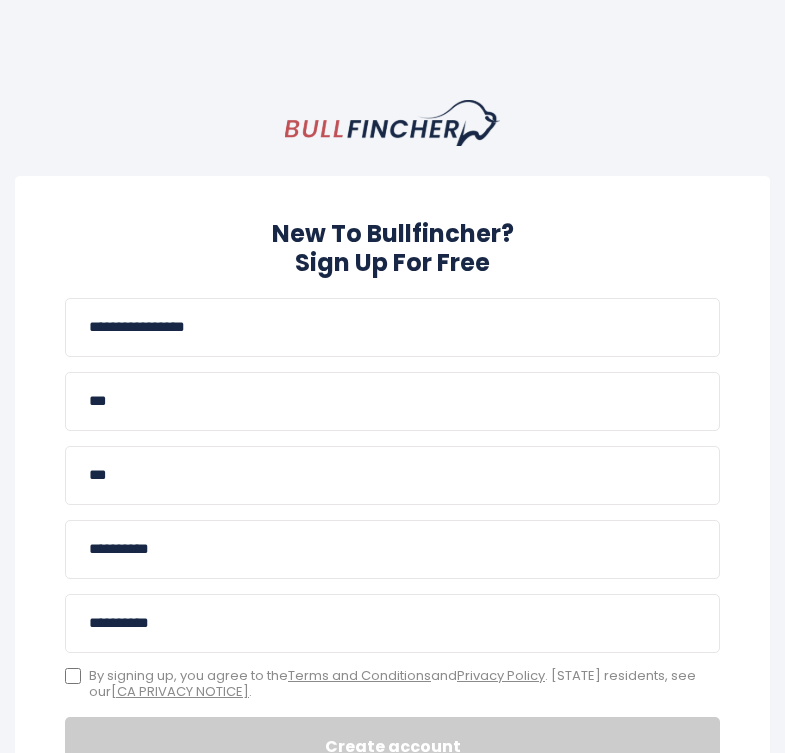 click on "By signing up, you agree to the   Terms and Conditions  and  Privacy Policy . California residents, see our  CA
Privacy Notice ." at bounding box center [392, 685] 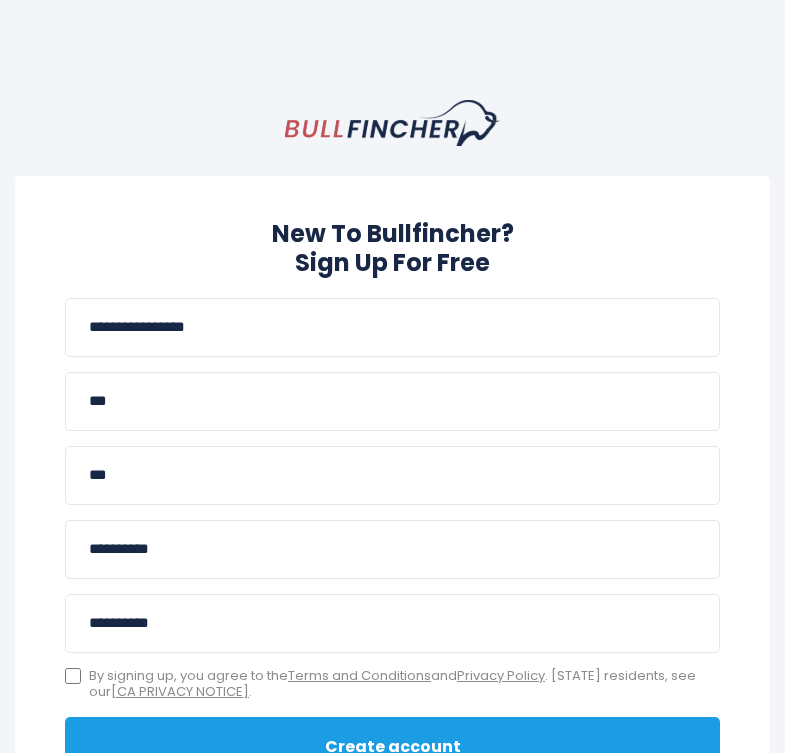 click on "Create account" at bounding box center [392, 747] 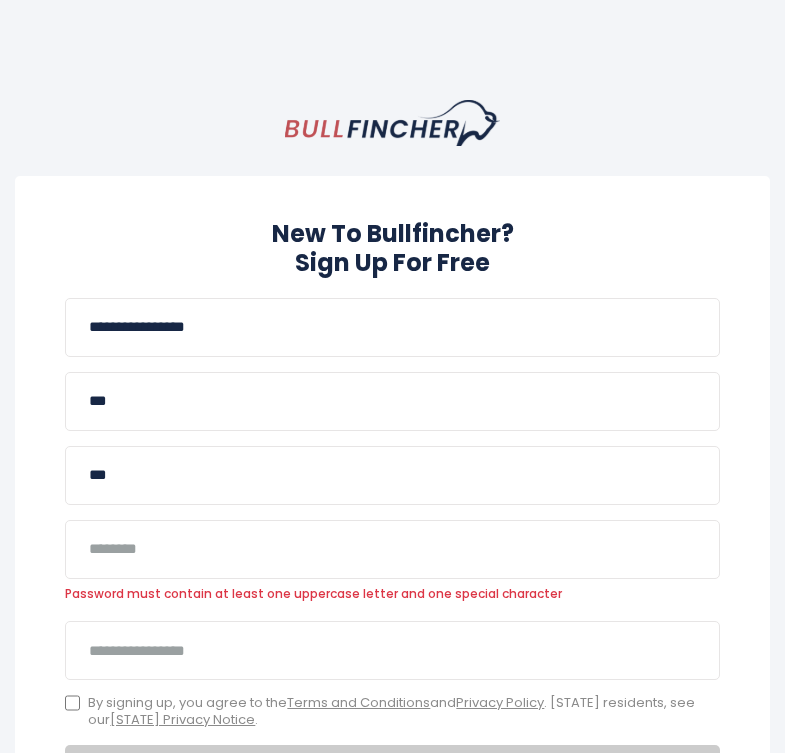 scroll, scrollTop: 0, scrollLeft: 0, axis: both 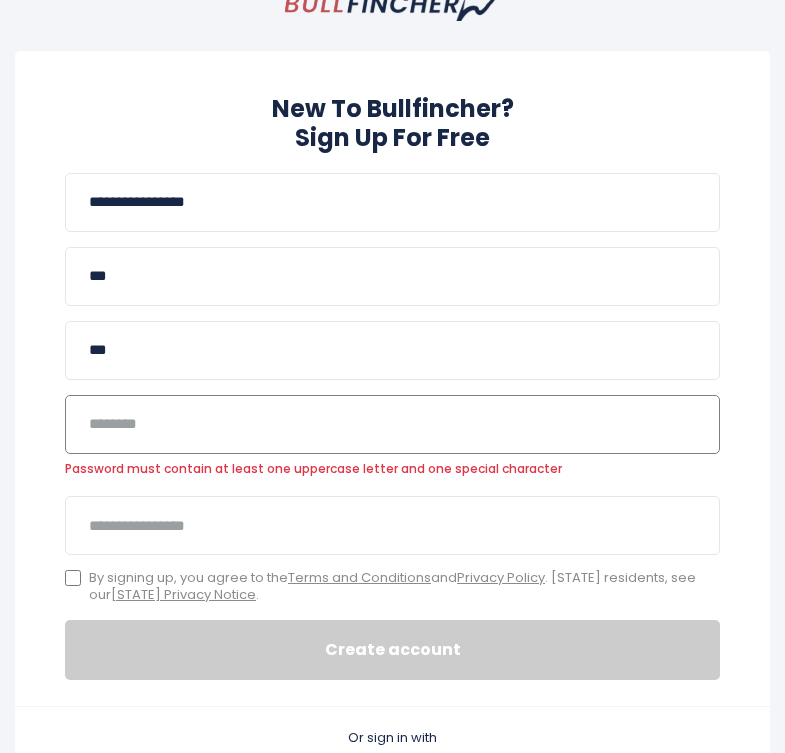 click at bounding box center [392, 424] 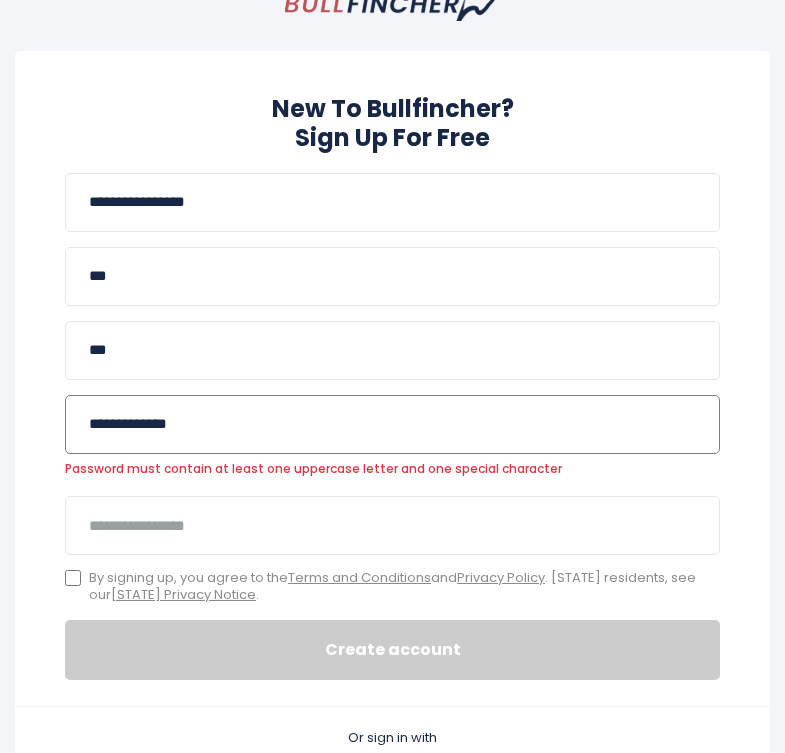 type on "**********" 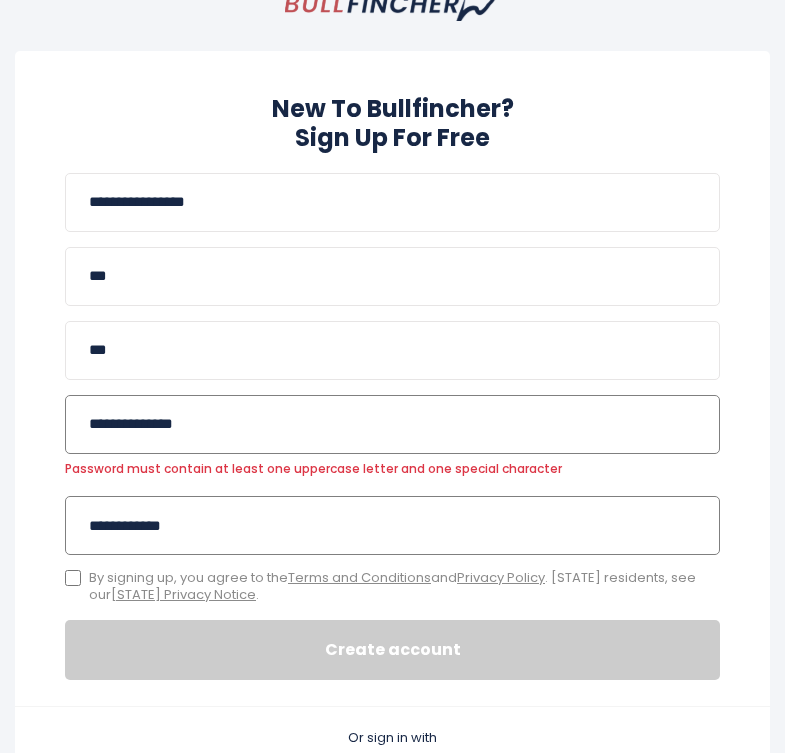 type on "**********" 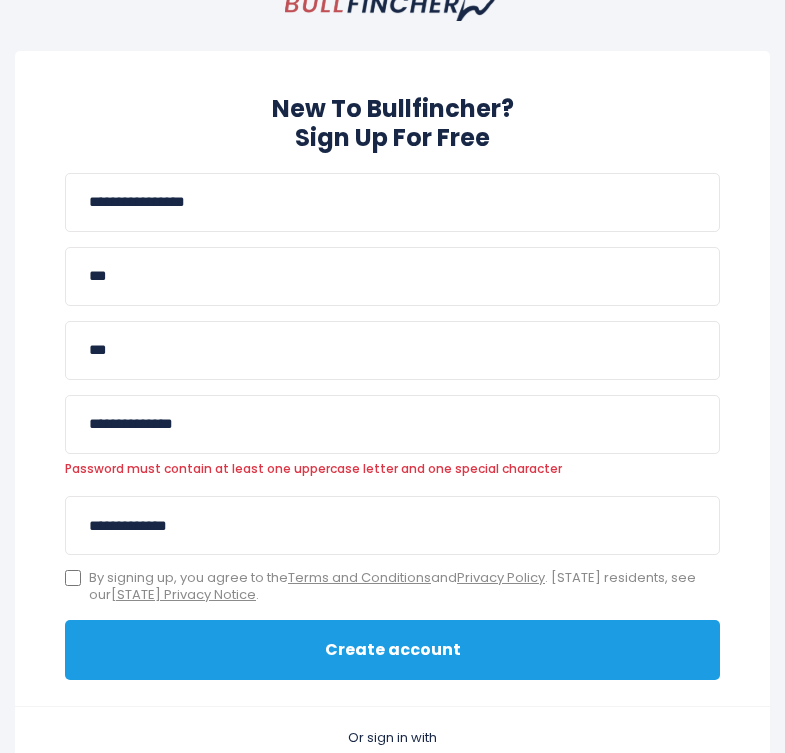 click on "Create account" at bounding box center (392, 650) 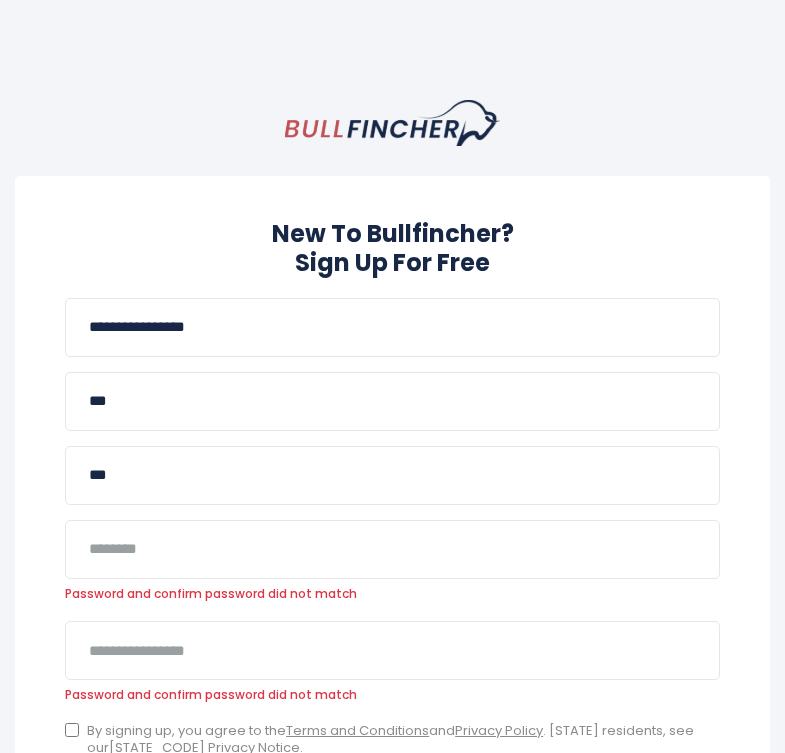 scroll, scrollTop: 0, scrollLeft: 0, axis: both 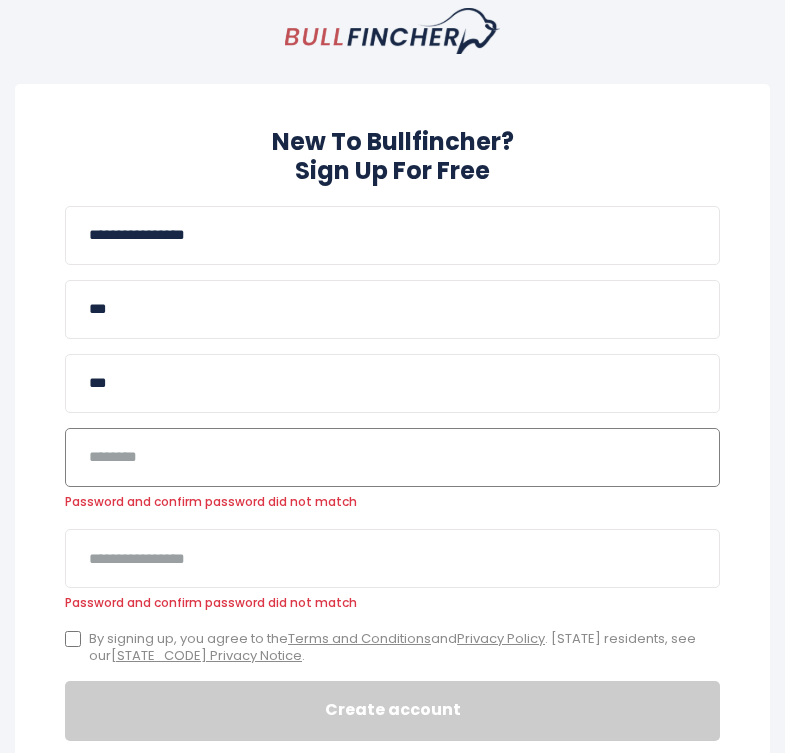 click at bounding box center [392, 457] 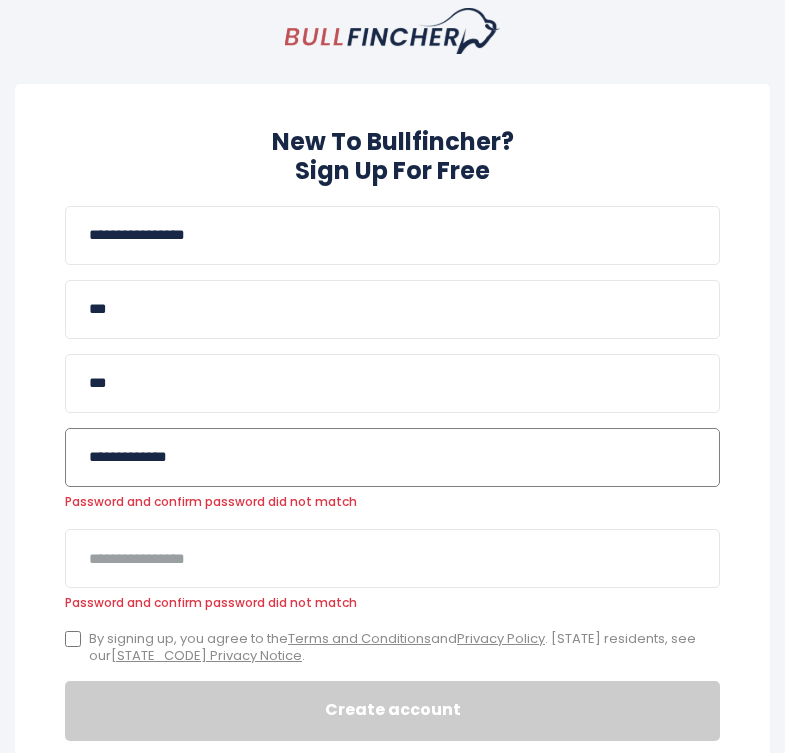 type on "**********" 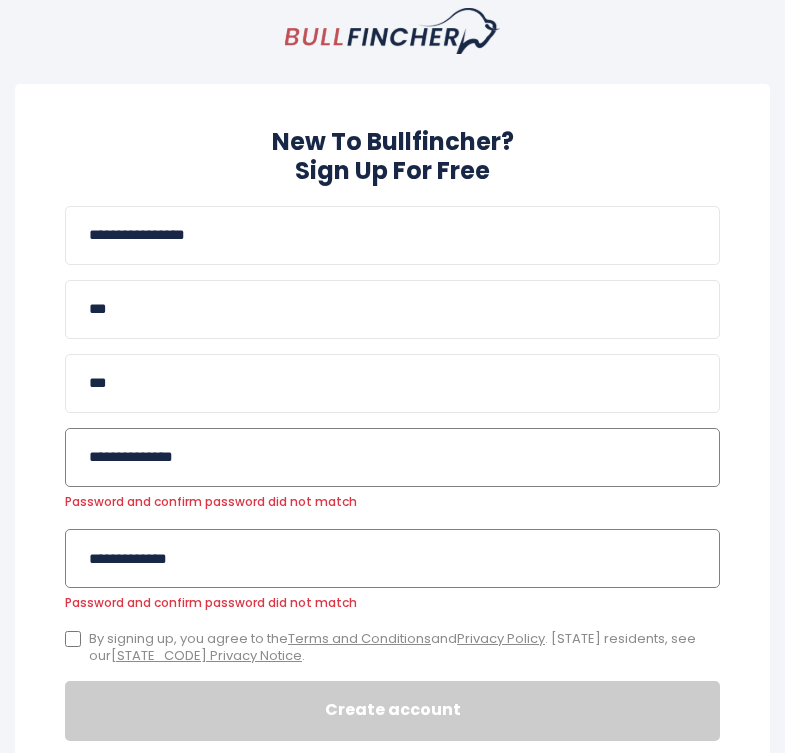 type on "**********" 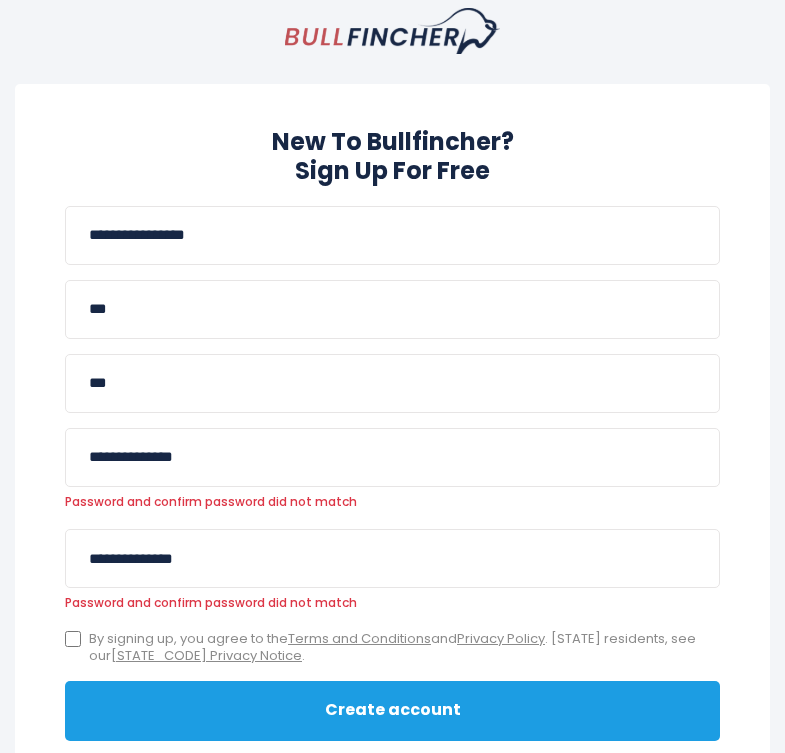 click on "Create account" at bounding box center (392, 711) 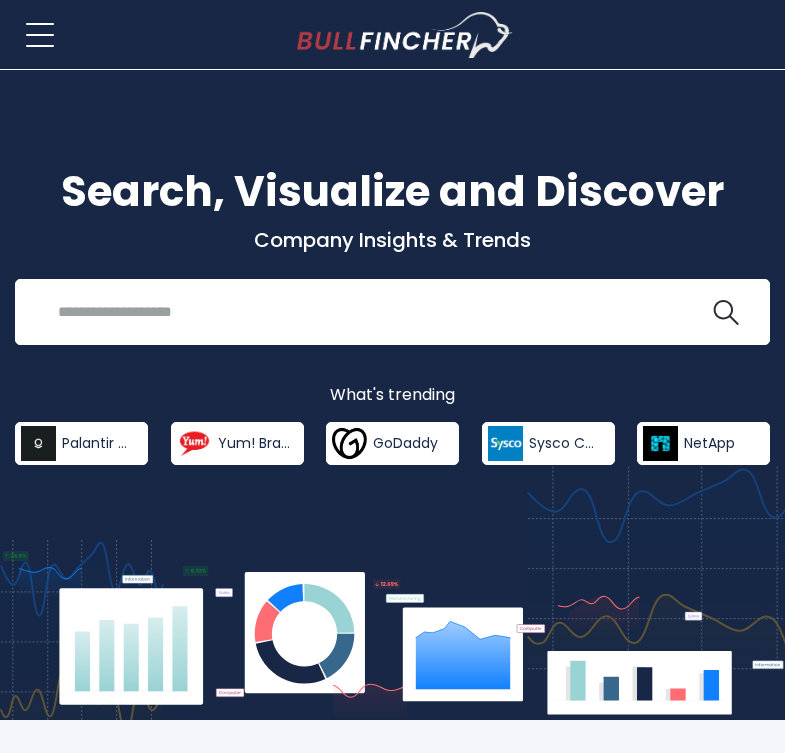 scroll, scrollTop: 0, scrollLeft: 0, axis: both 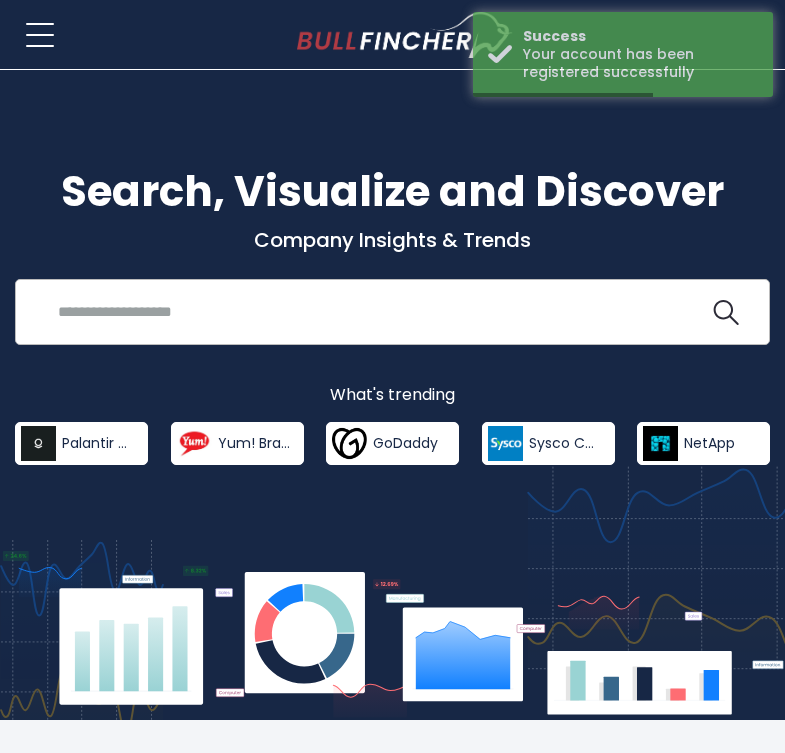 click at bounding box center (377, 311) 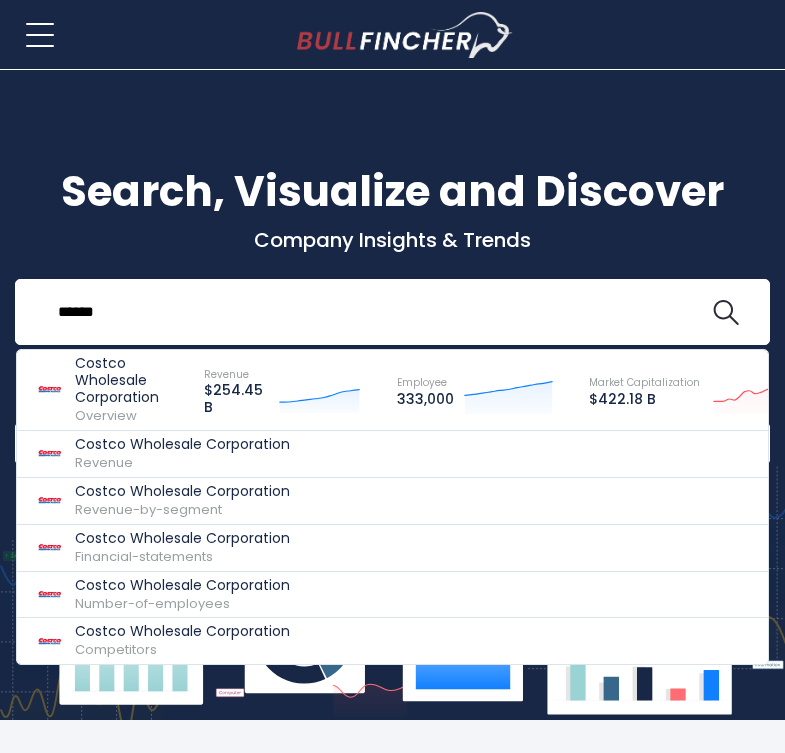 type on "******" 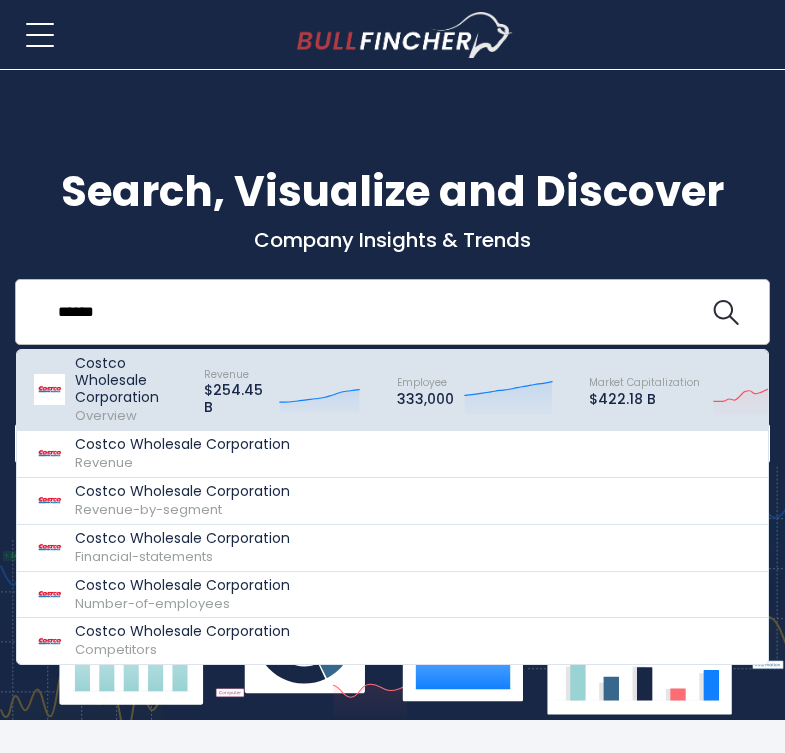 drag, startPoint x: 128, startPoint y: 347, endPoint x: 131, endPoint y: 393, distance: 46.09772 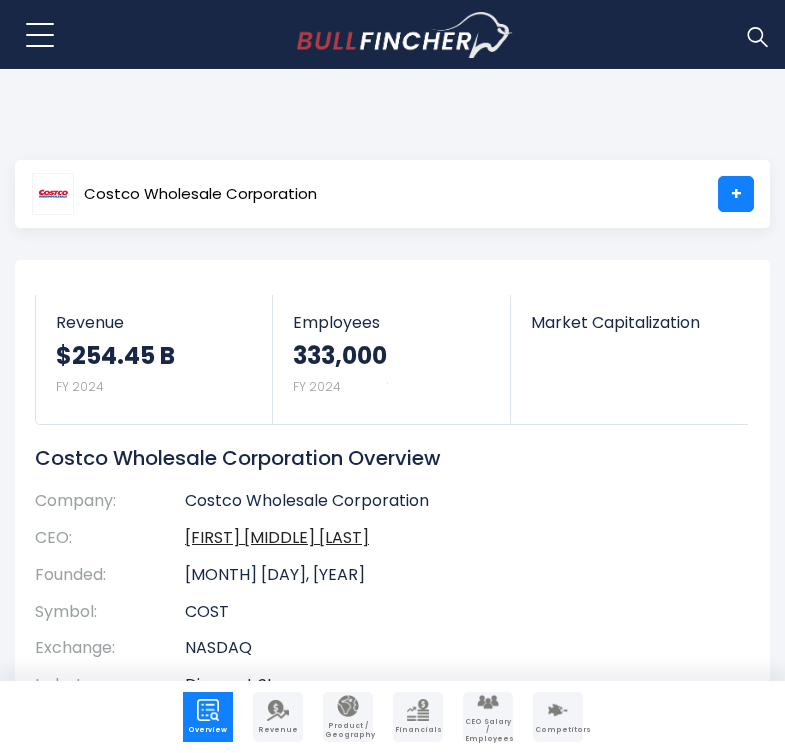 scroll, scrollTop: 0, scrollLeft: 0, axis: both 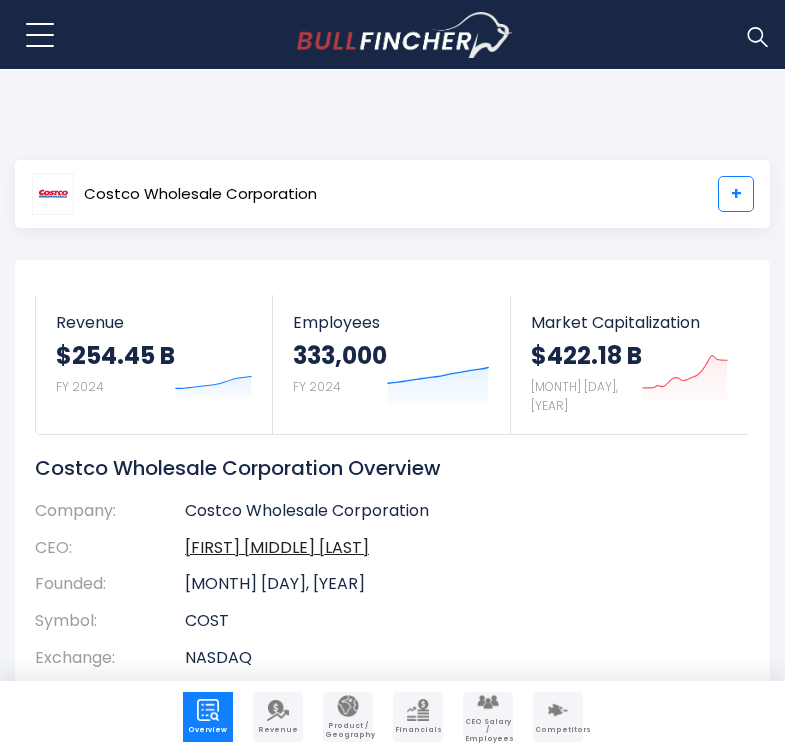 click on "+" at bounding box center [736, 194] 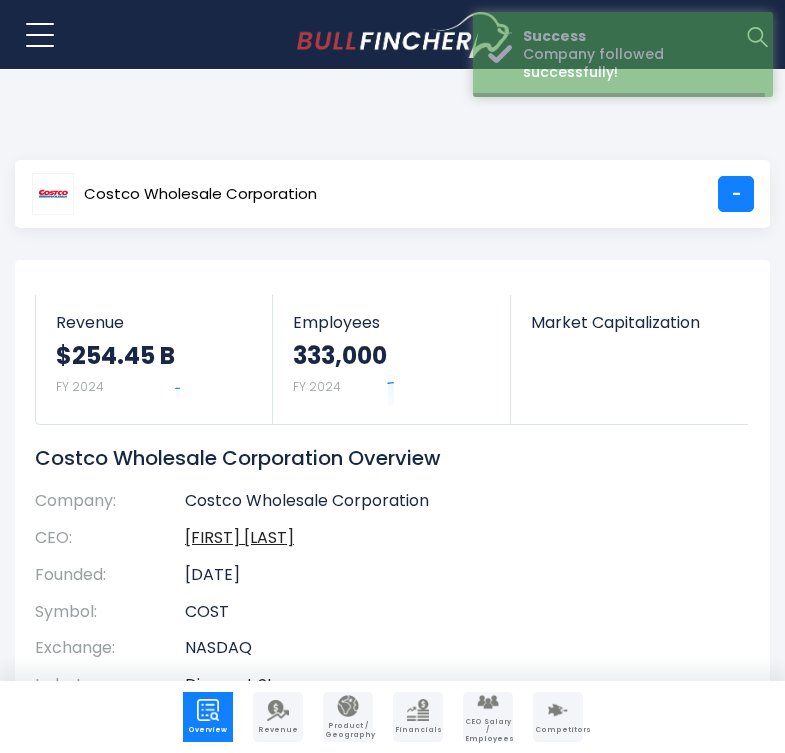 scroll, scrollTop: 30, scrollLeft: 0, axis: vertical 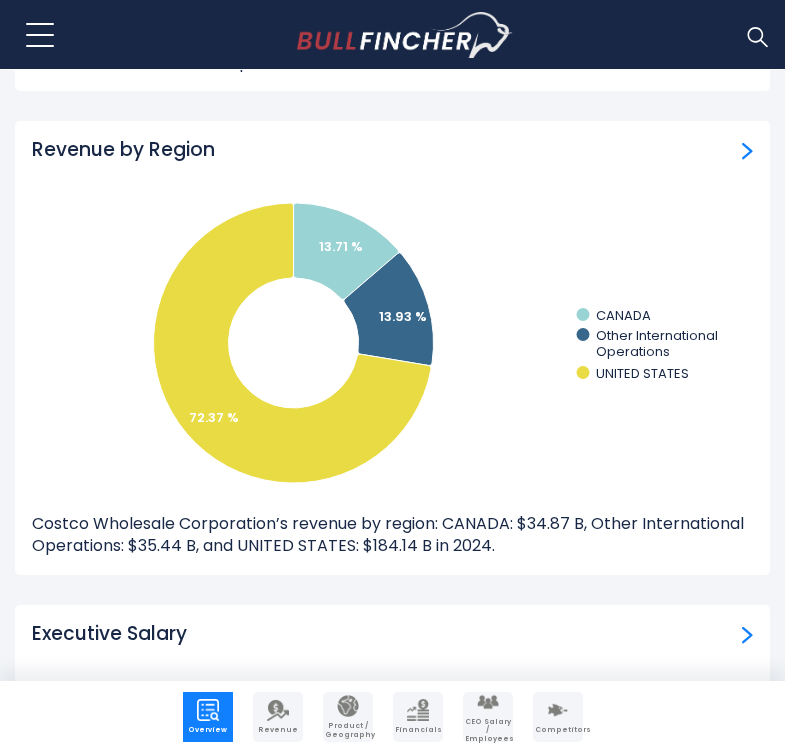 click on "Costco Wholesale Corporation’s revenue by region:
CANADA: $34.87 B, Other International Operations: $35.44 B,  and UNITED STATES: $184.14 B in 2024." at bounding box center [392, 535] 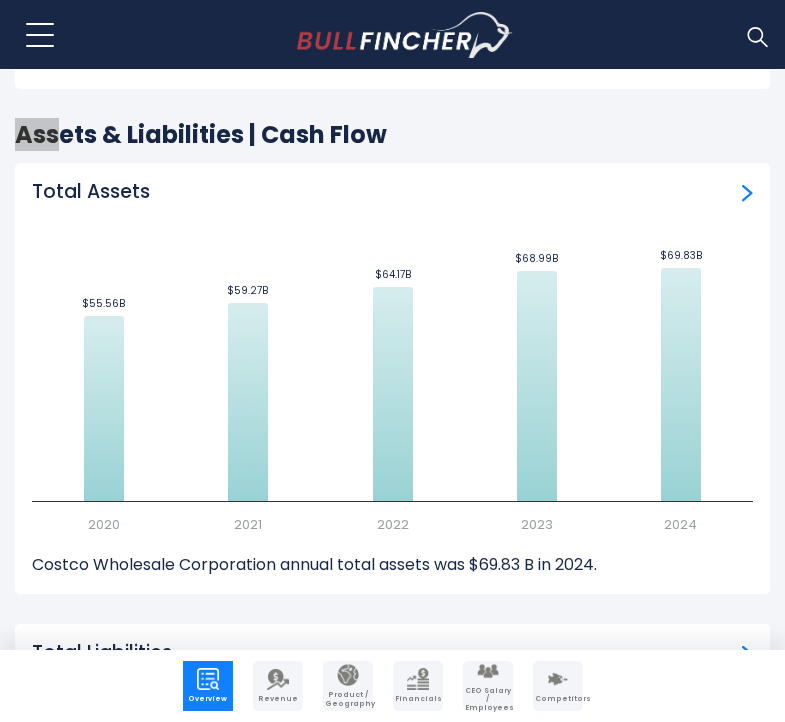 scroll, scrollTop: 6981, scrollLeft: 0, axis: vertical 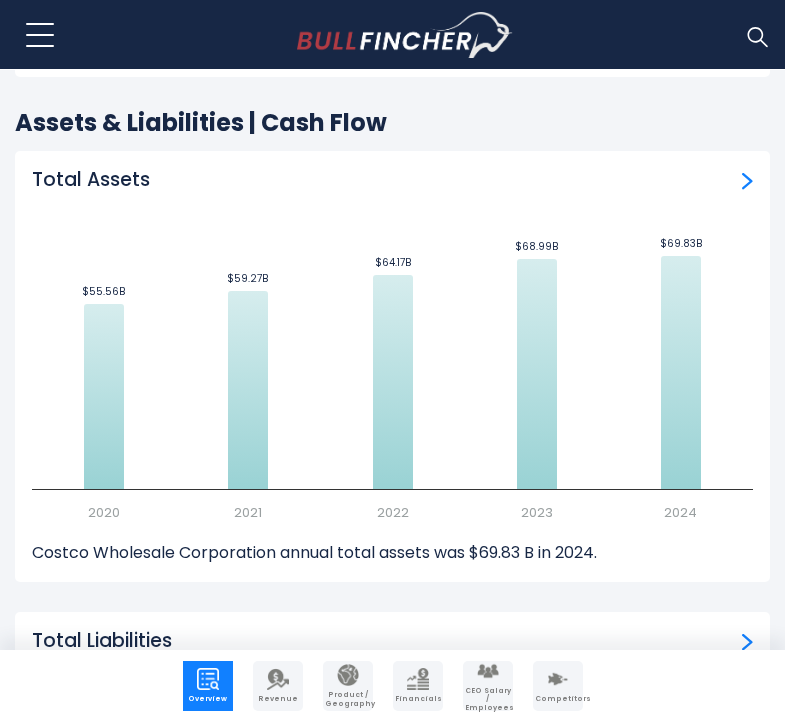 click on "Total Assets
Created with Highcharts 12.1.2 $55.56B ​ $55.56B $59.27B ​ $59.27B $64.17B ​ $64.17B $68.99B ​ $68.99B $69.83B ​ $69.83B 2020 2021 2022 2023 2024 $59.27B
2020
55556000000.00
2021
59268000000.00
2022" at bounding box center (392, 381) 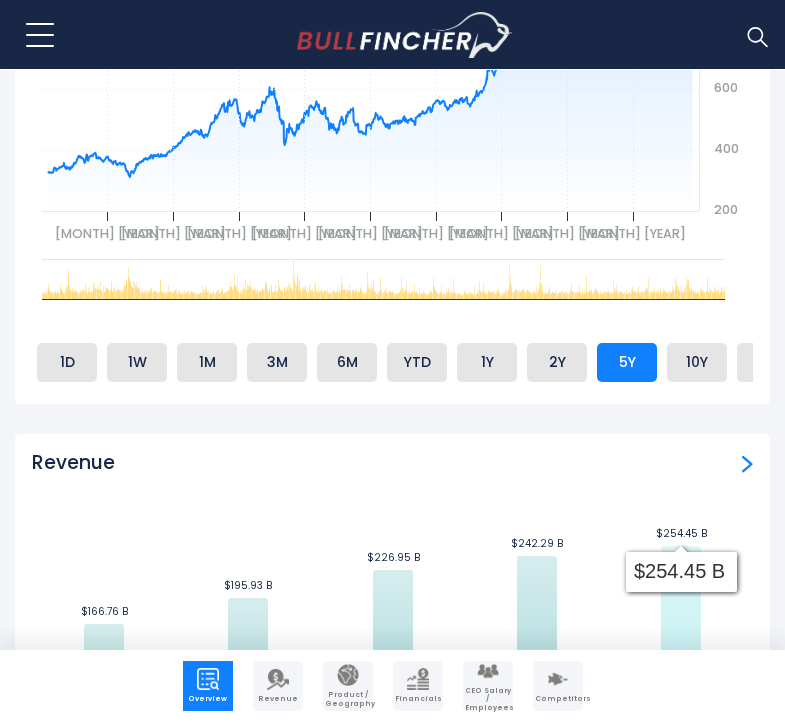 scroll, scrollTop: 1477, scrollLeft: 0, axis: vertical 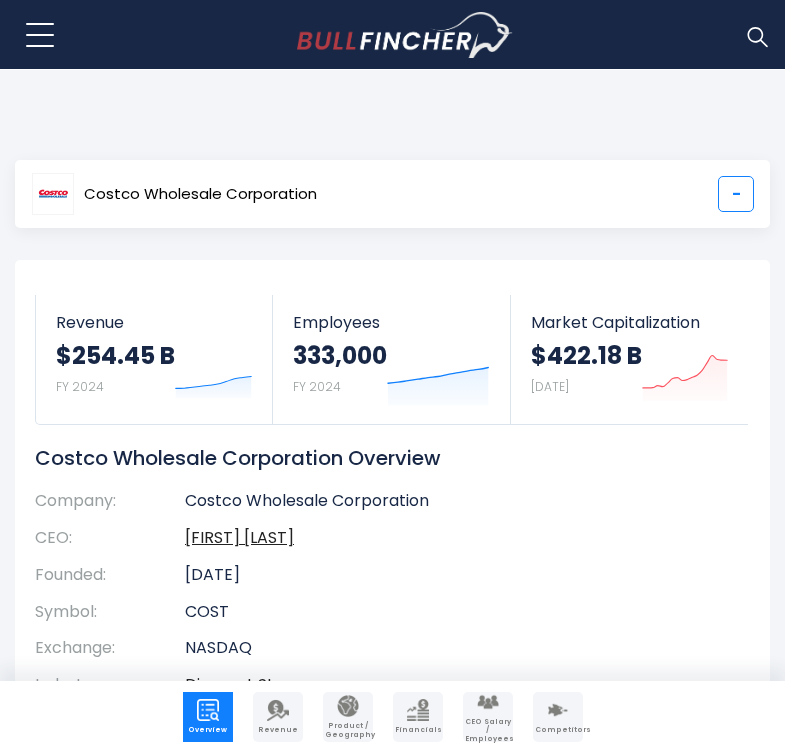 click on "-" at bounding box center [736, 194] 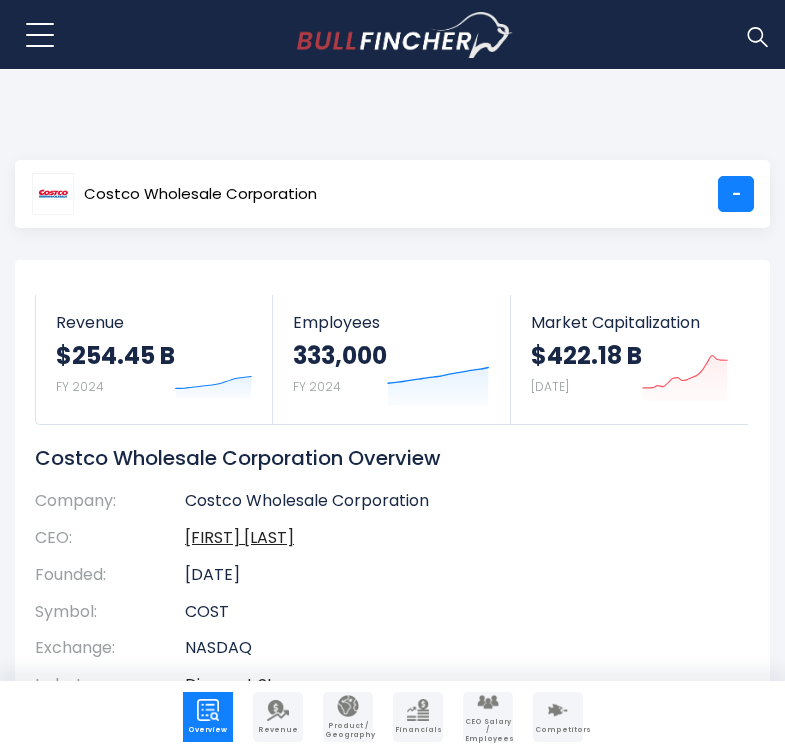 click at bounding box center [757, 36] 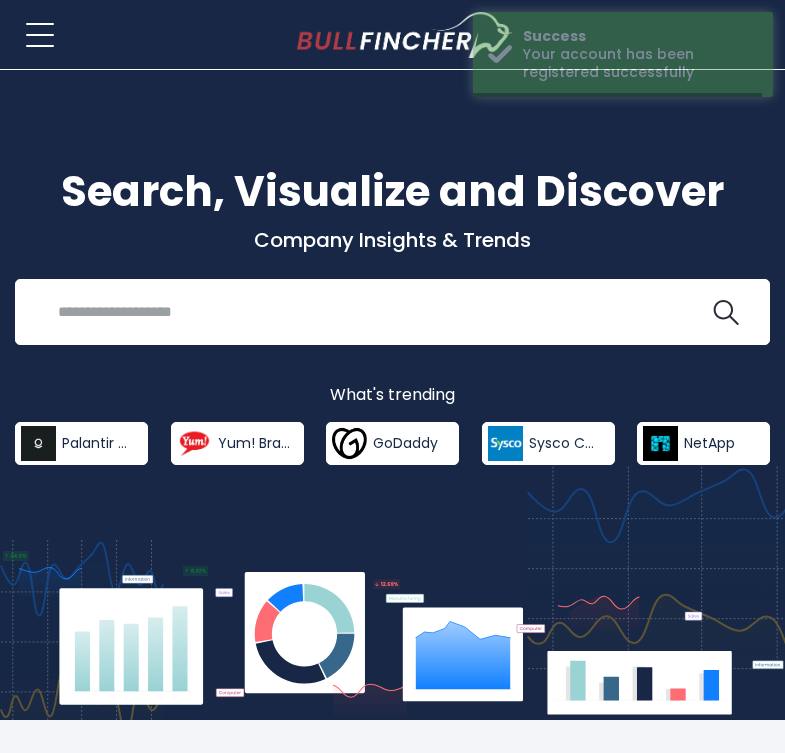 scroll, scrollTop: 0, scrollLeft: 0, axis: both 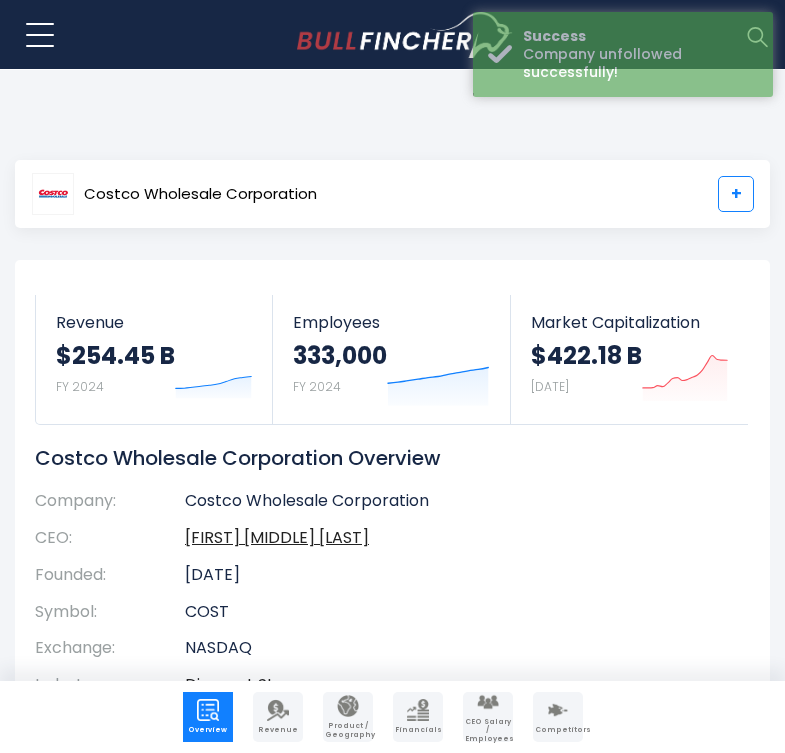 click on "+" at bounding box center (736, 194) 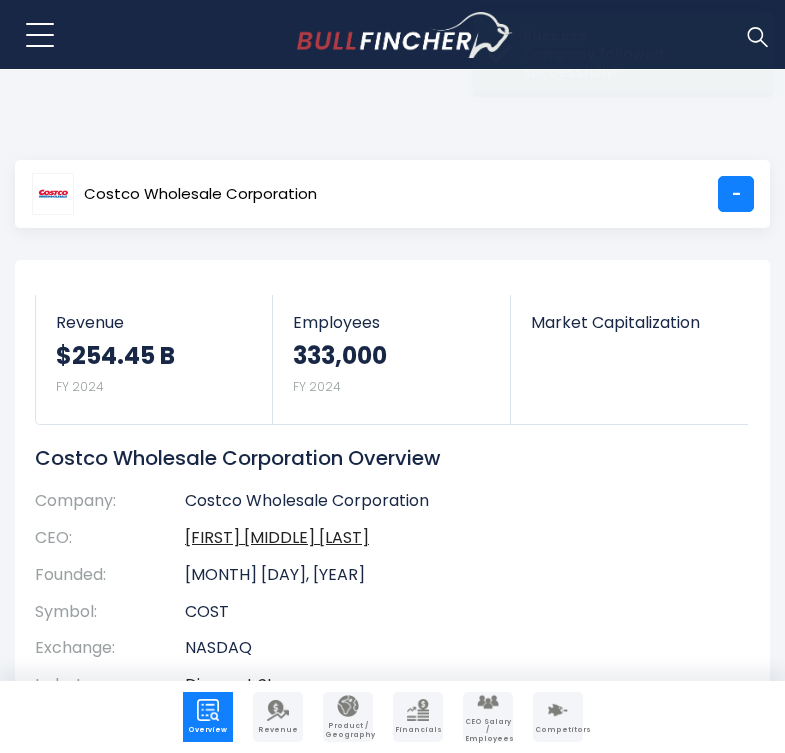 scroll, scrollTop: 0, scrollLeft: 0, axis: both 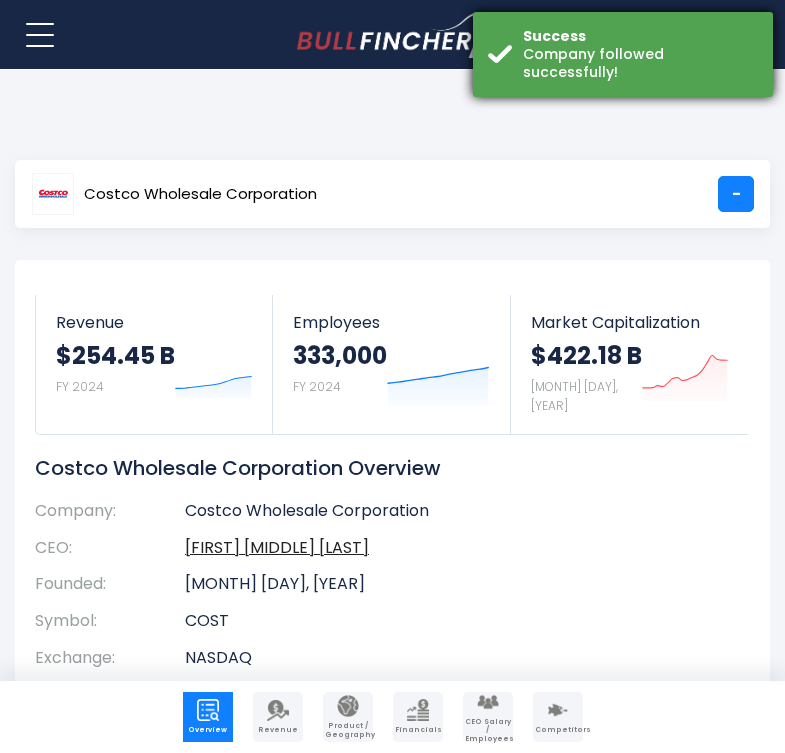 click on "Success" at bounding box center [640, 36] 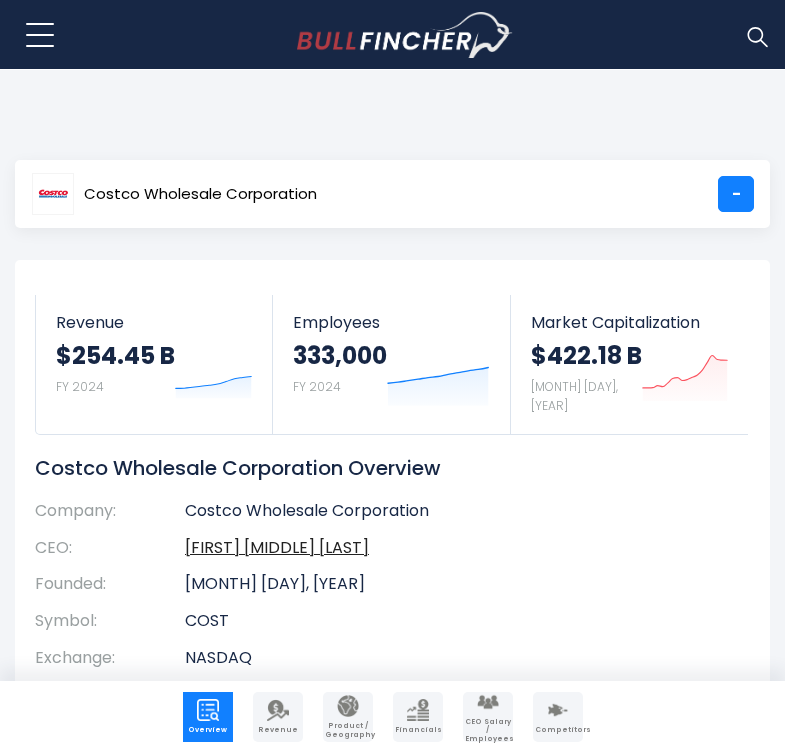 click at bounding box center (757, 36) 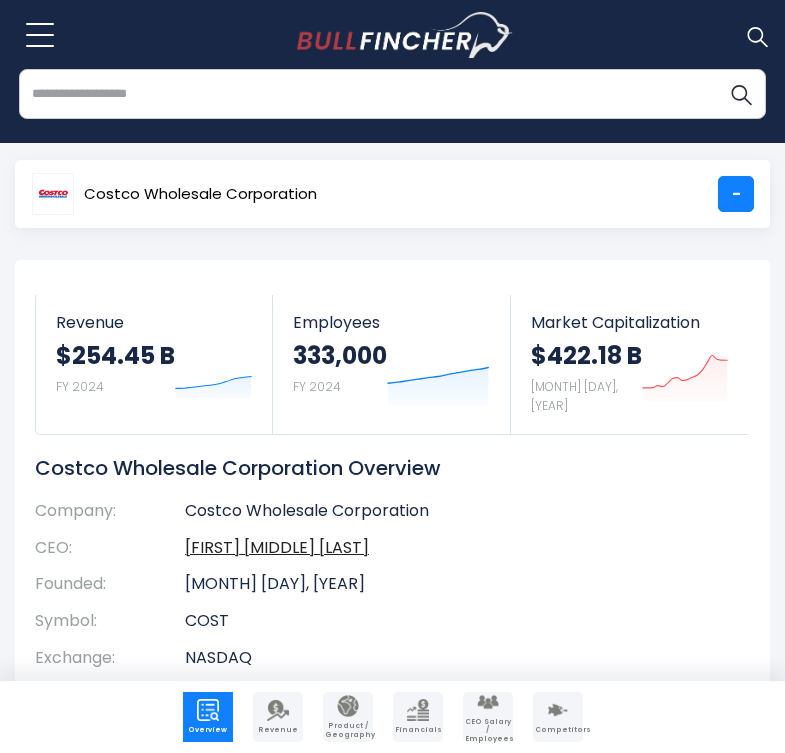 click at bounding box center (392, 94) 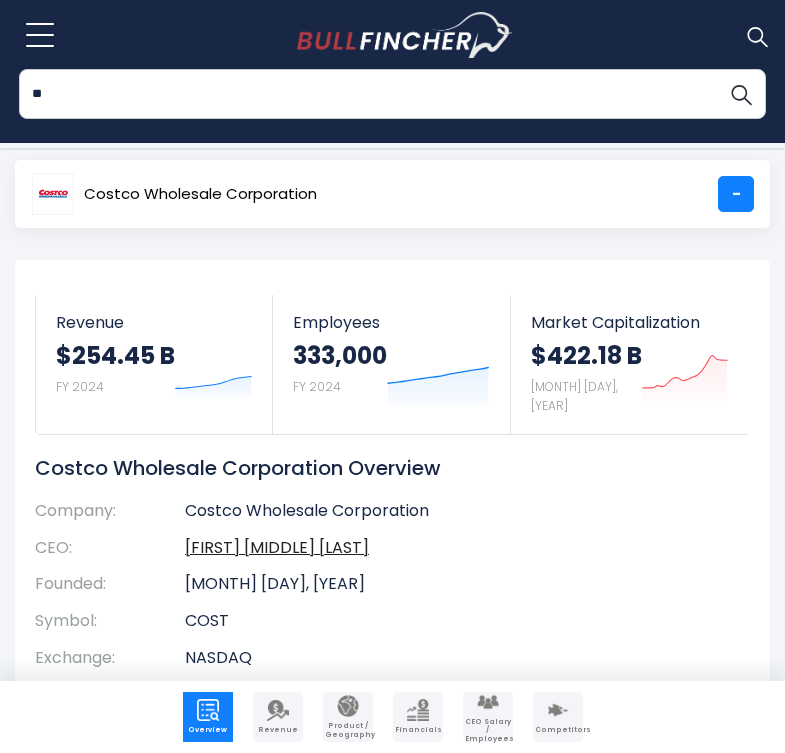 type on "*" 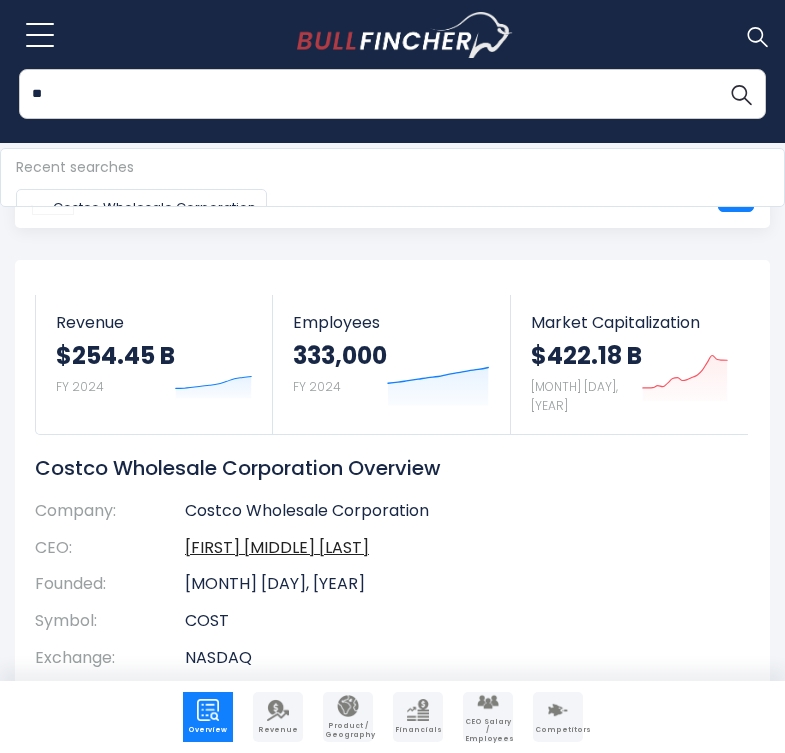 type on "**" 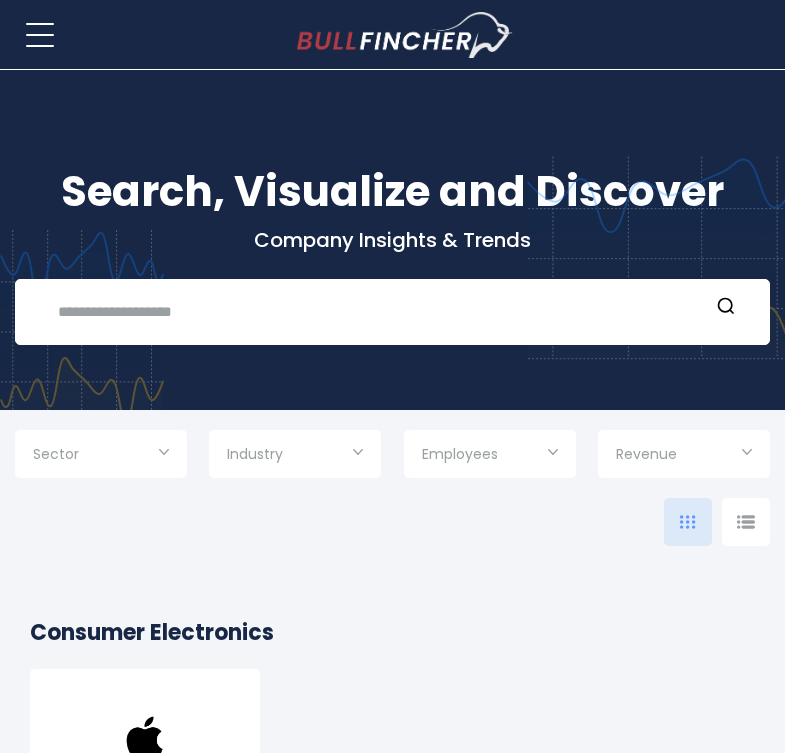 scroll, scrollTop: 0, scrollLeft: 0, axis: both 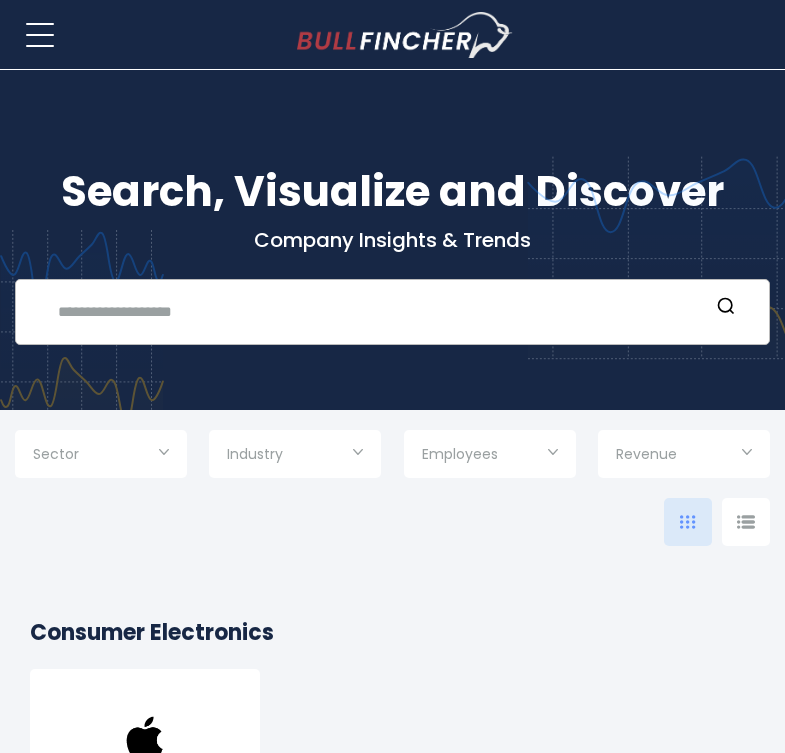 click at bounding box center [377, 311] 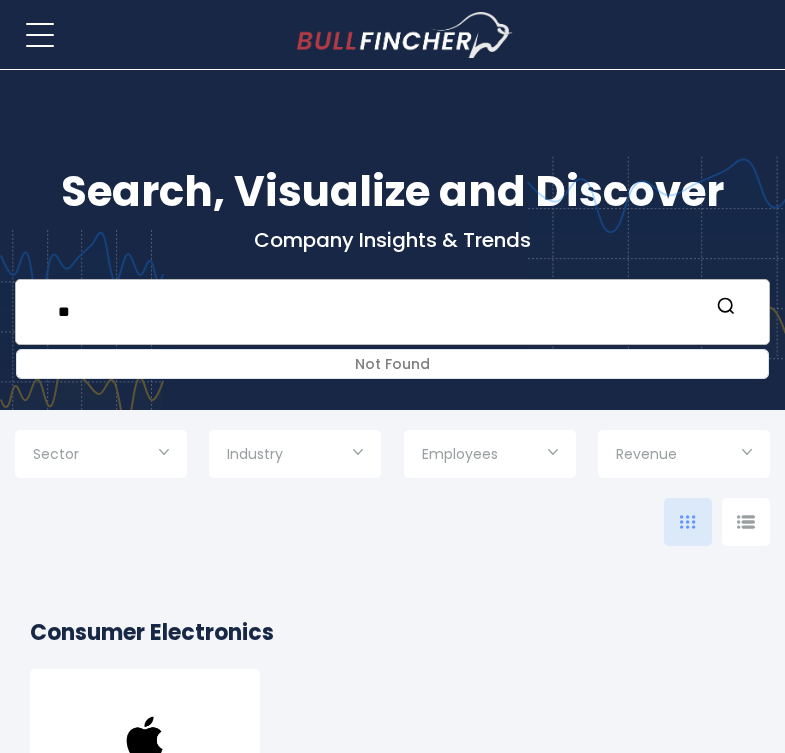 type on "*" 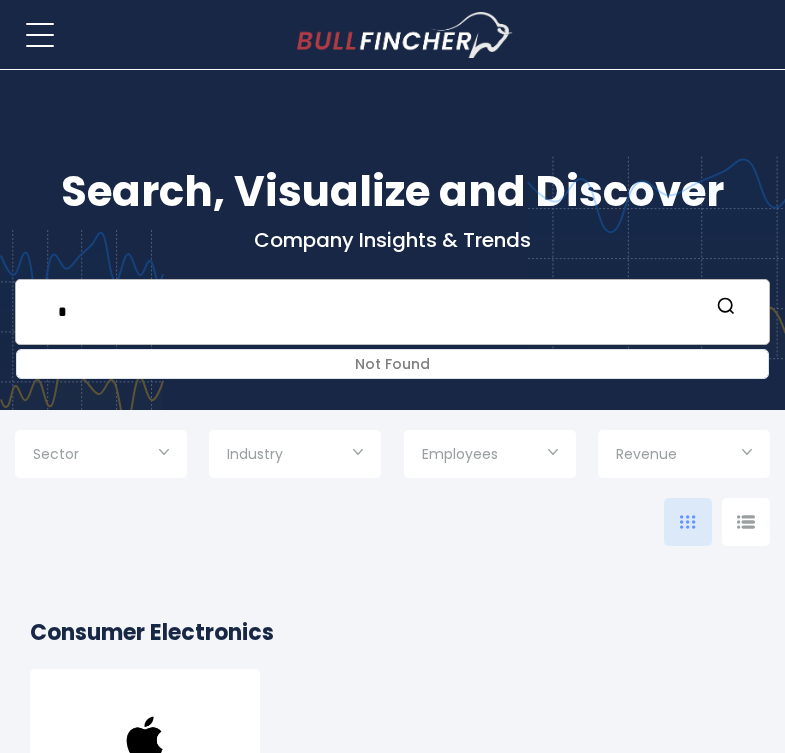 type 